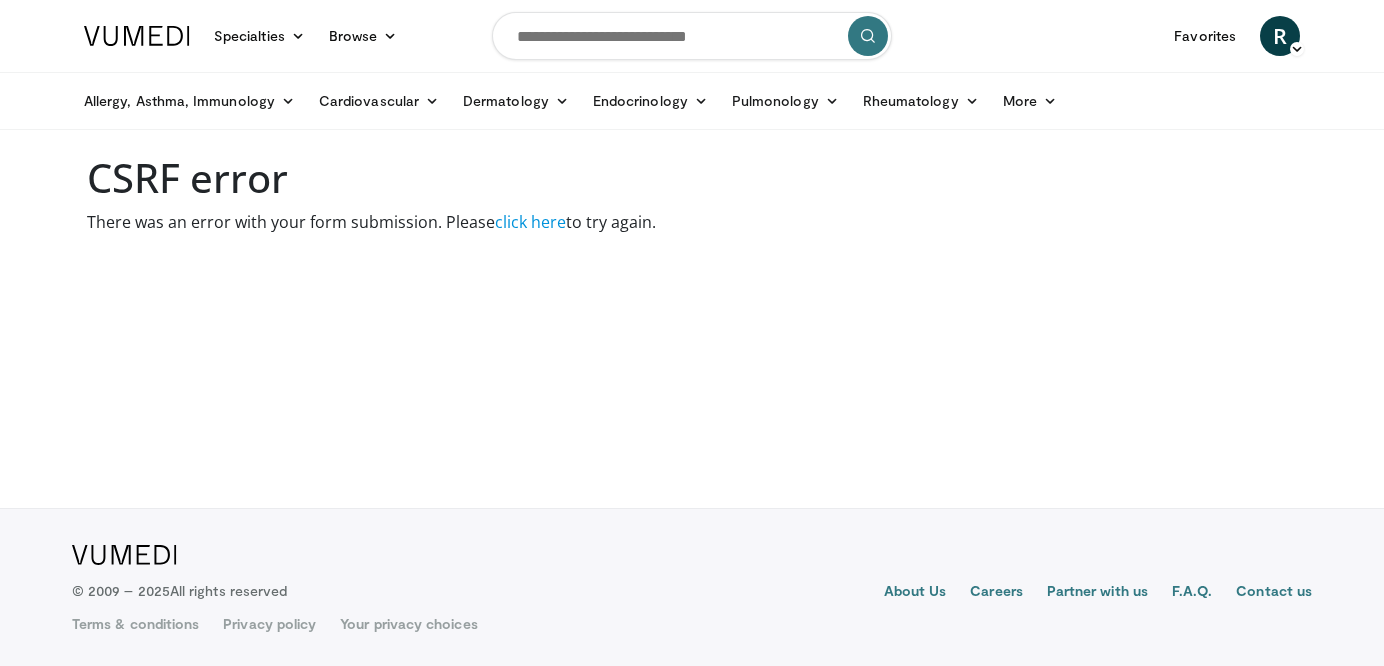 scroll, scrollTop: 0, scrollLeft: 0, axis: both 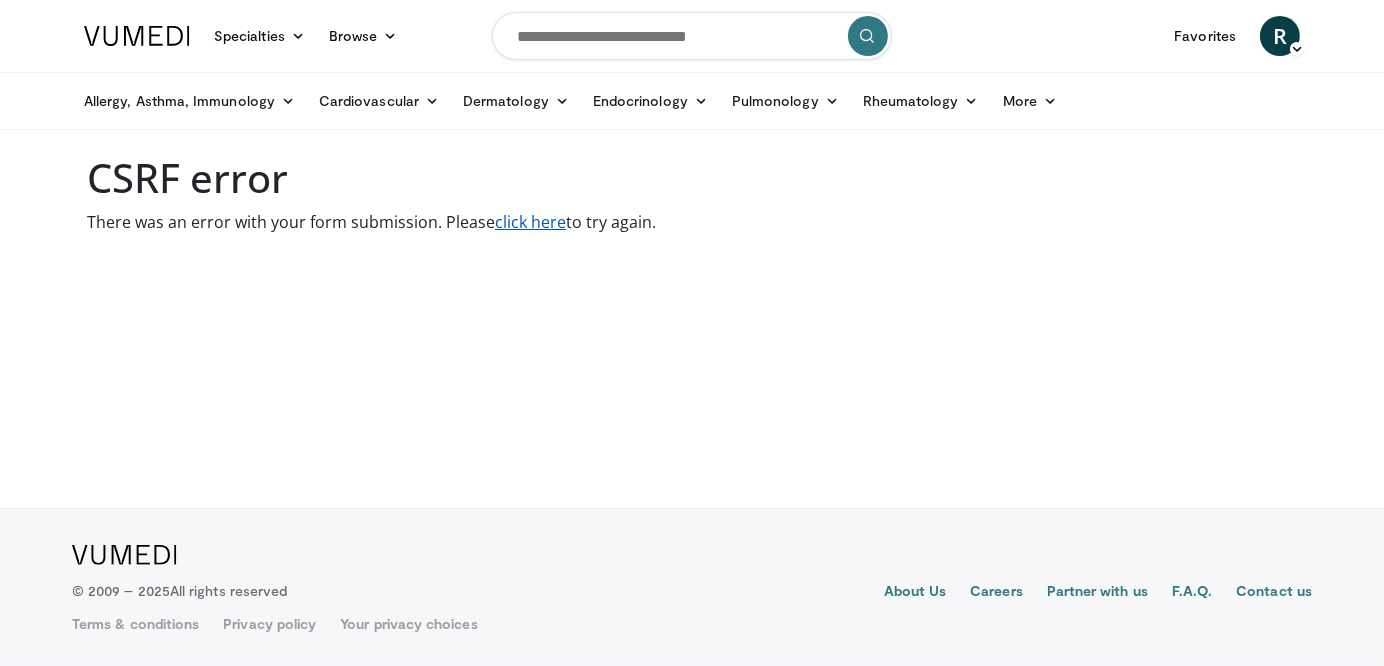 click on "click here" at bounding box center [530, 222] 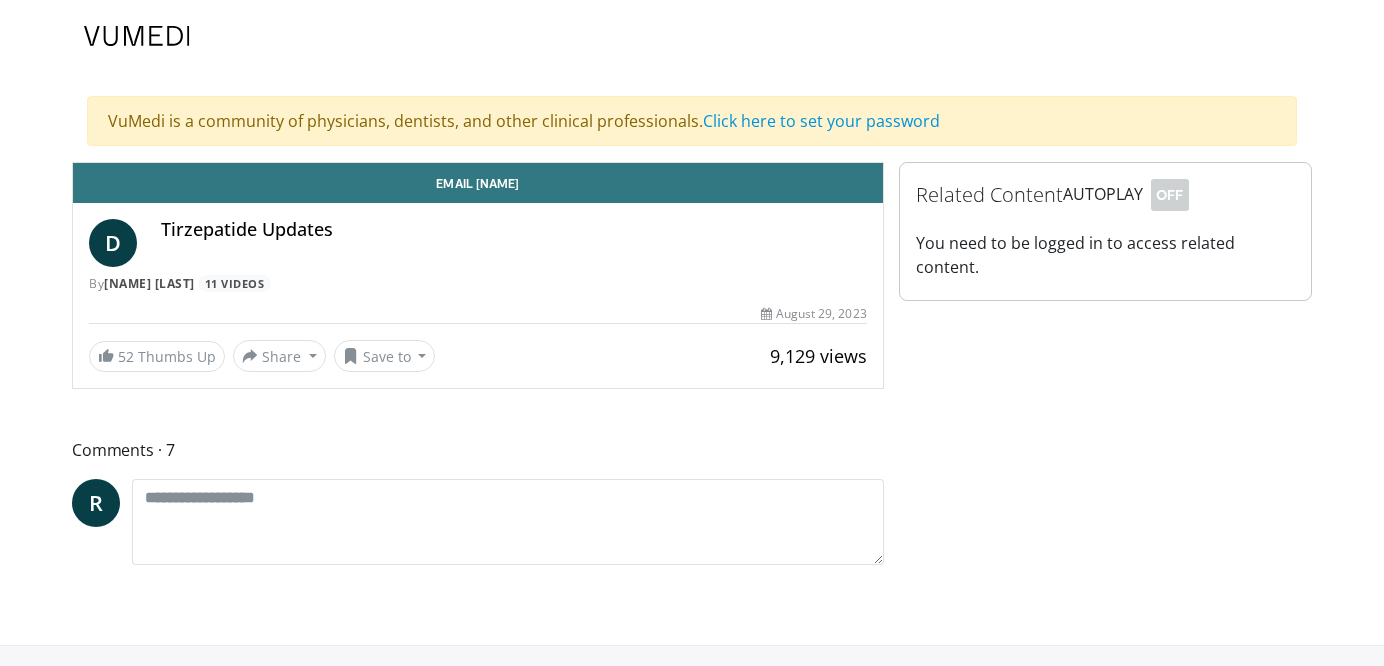 scroll, scrollTop: 0, scrollLeft: 0, axis: both 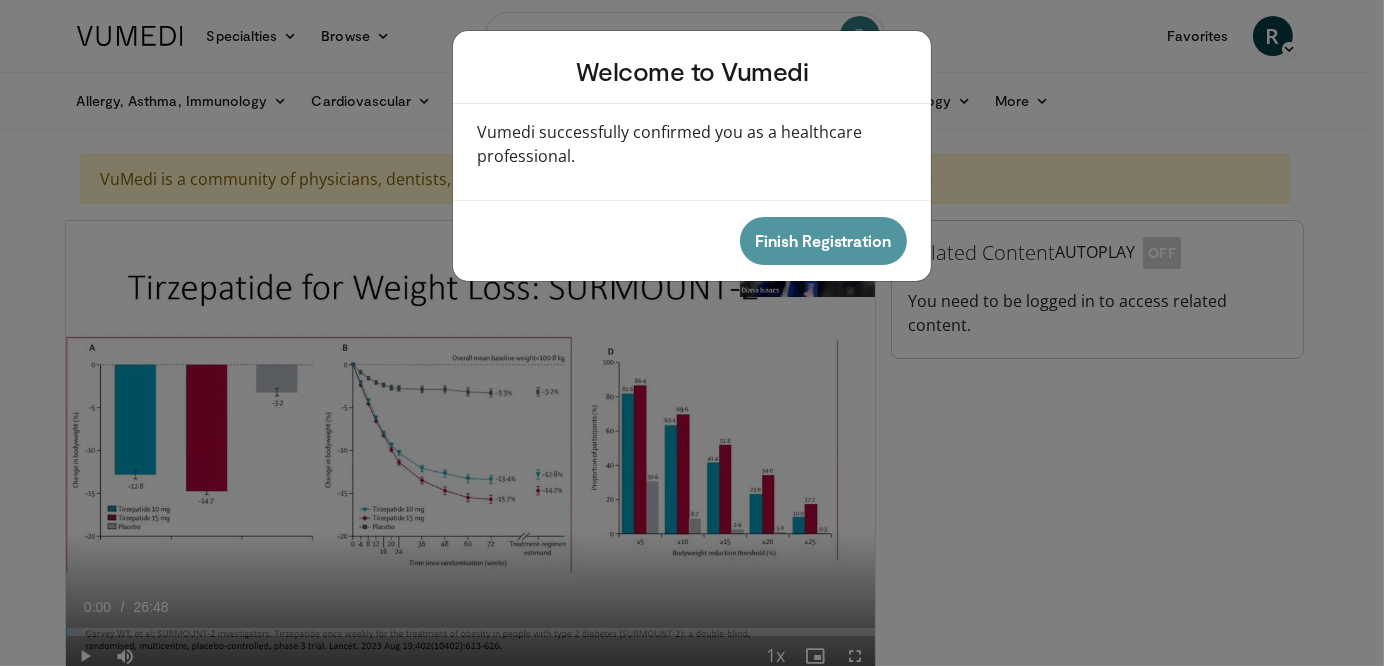 click on "Finish Registration" at bounding box center (823, 241) 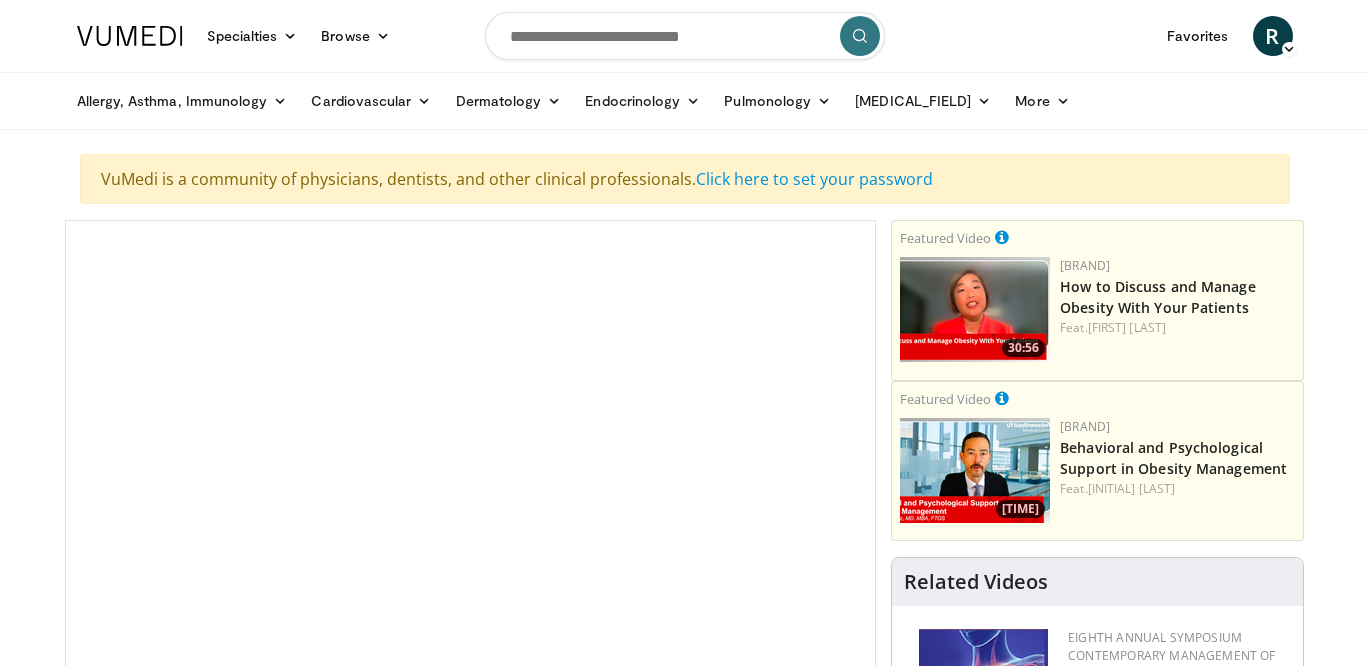 scroll, scrollTop: 0, scrollLeft: 0, axis: both 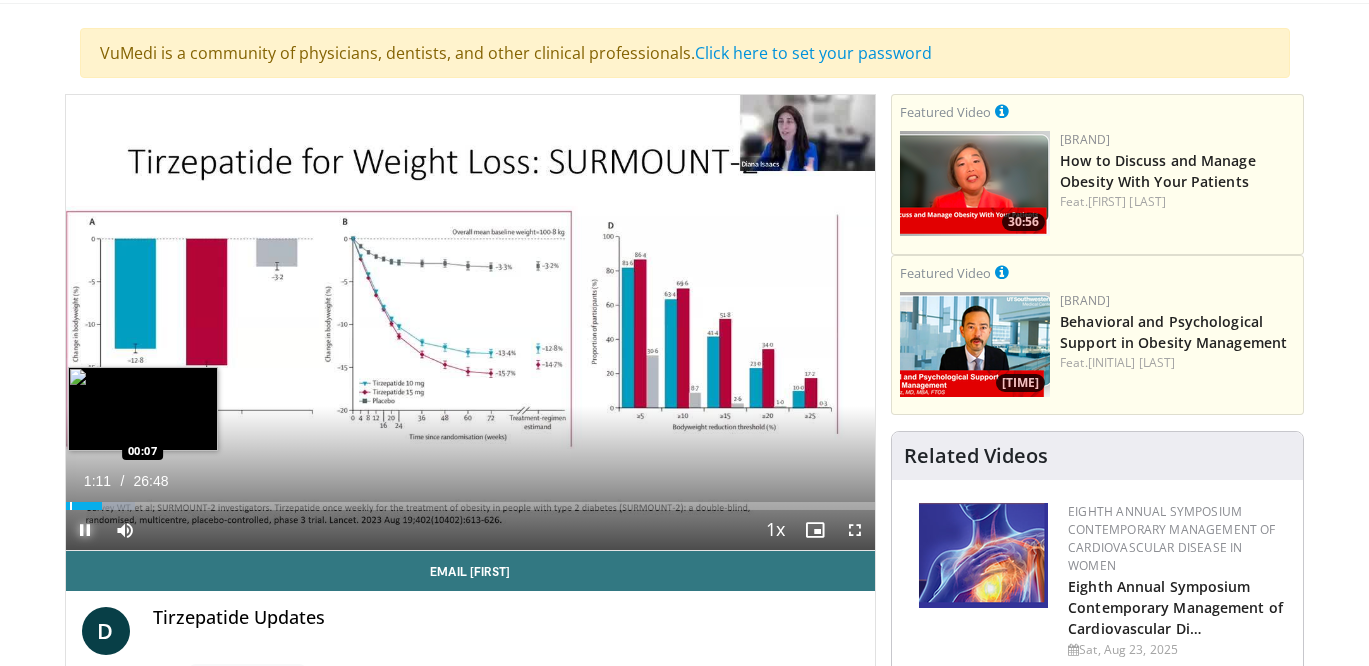 click at bounding box center [86, 530] 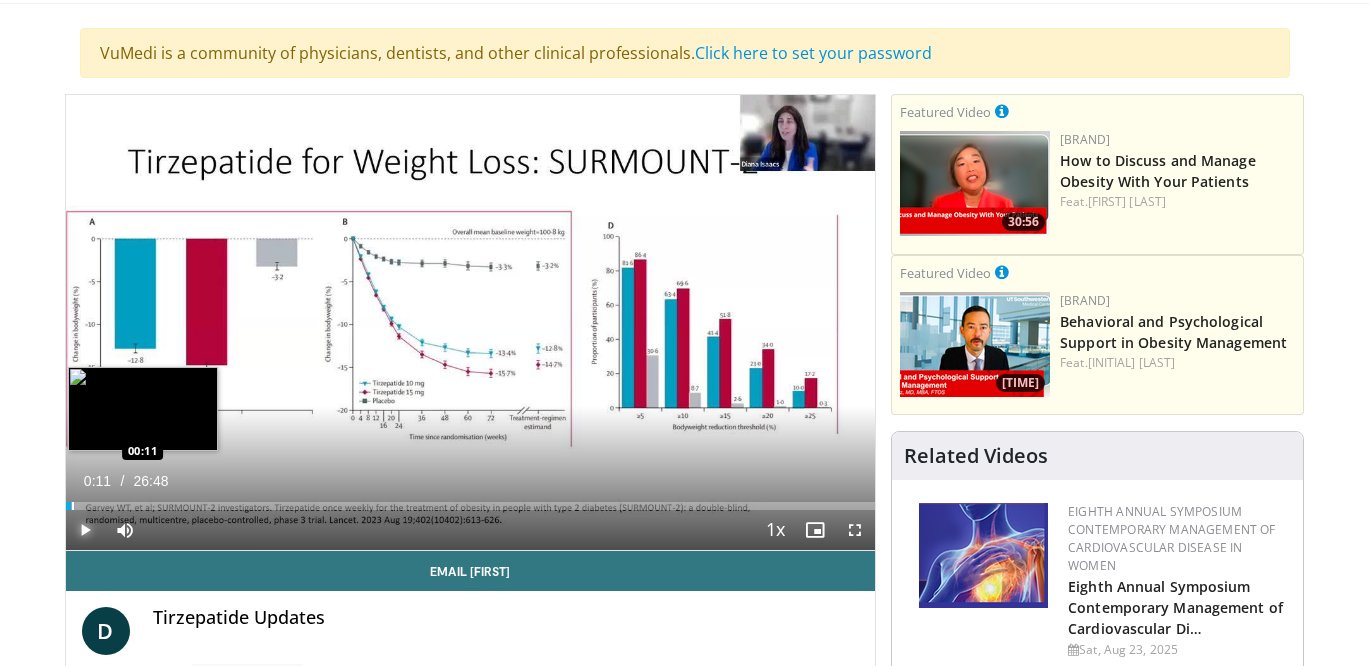 click at bounding box center (73, 506) 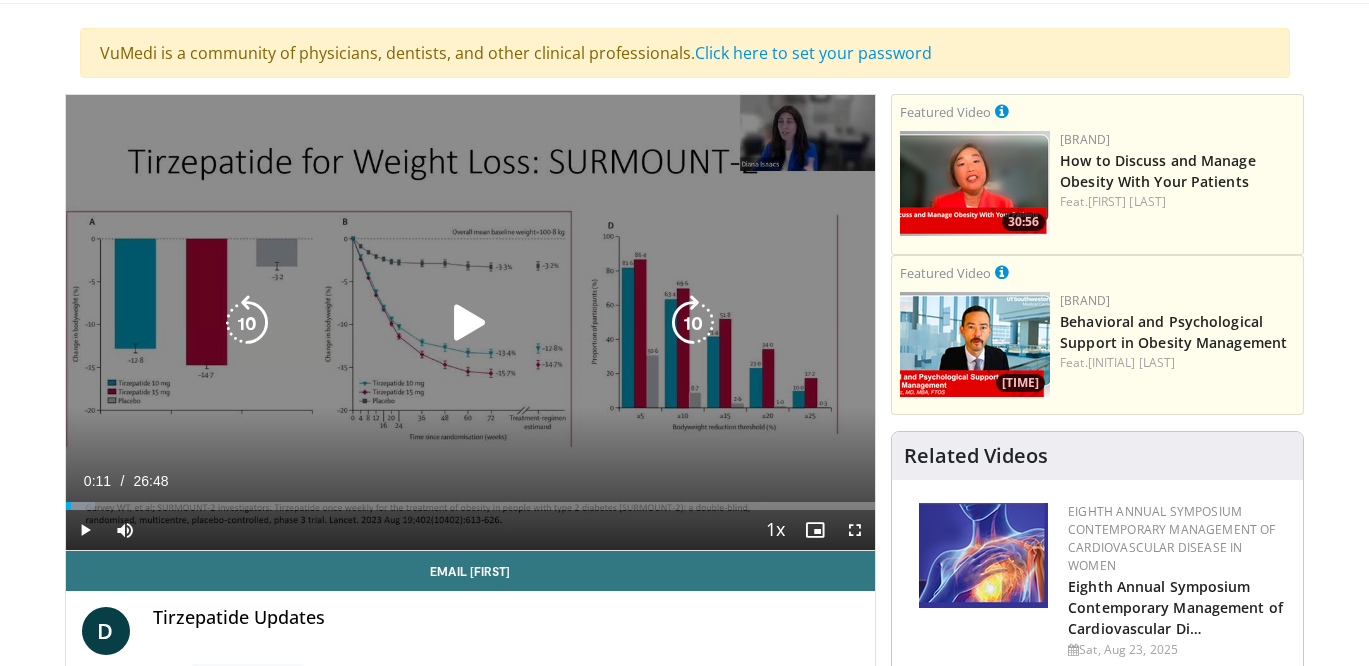 click at bounding box center [470, 323] 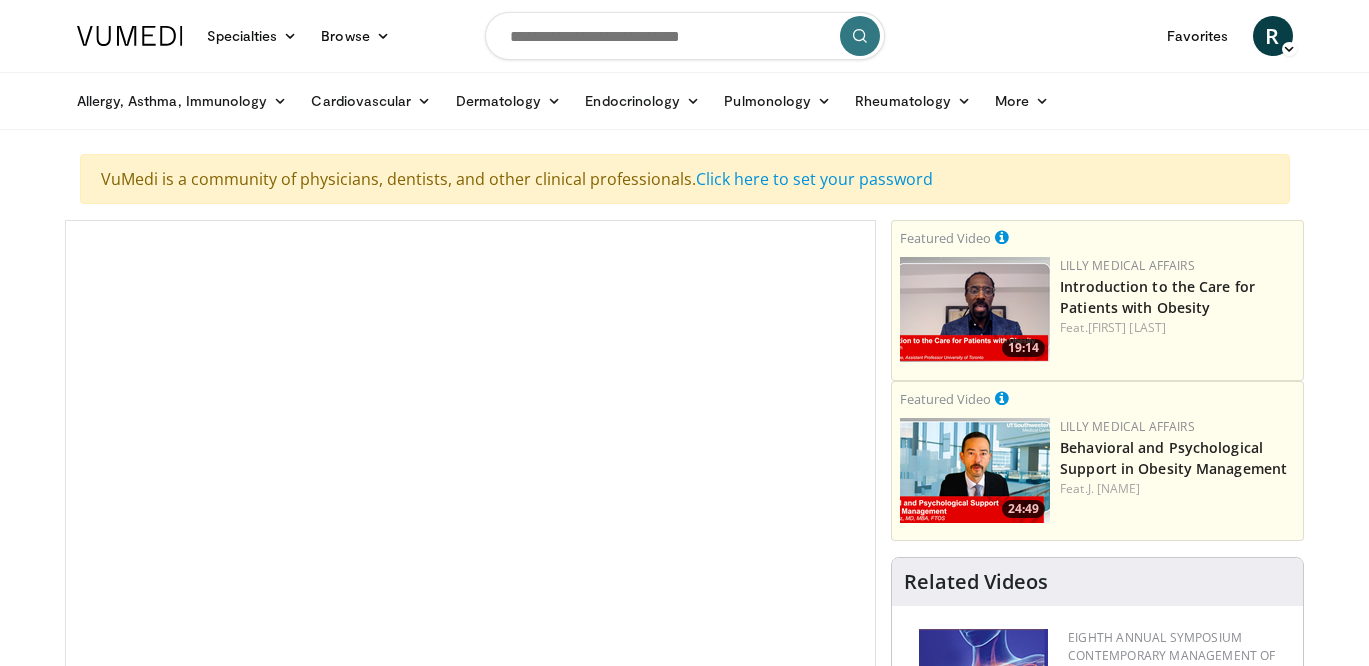 scroll, scrollTop: 0, scrollLeft: 0, axis: both 